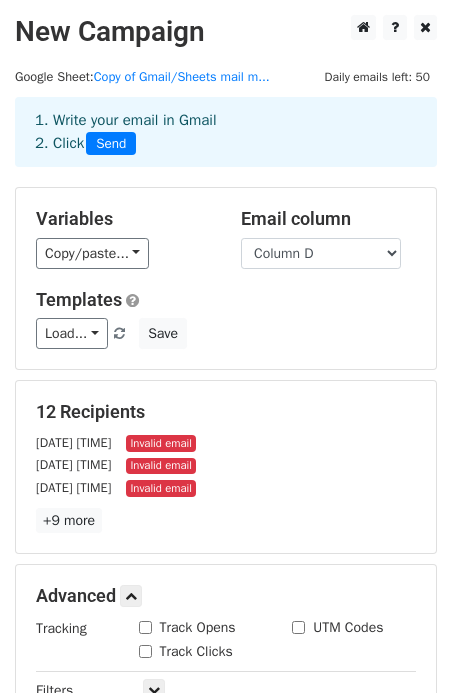 scroll, scrollTop: 315, scrollLeft: 0, axis: vertical 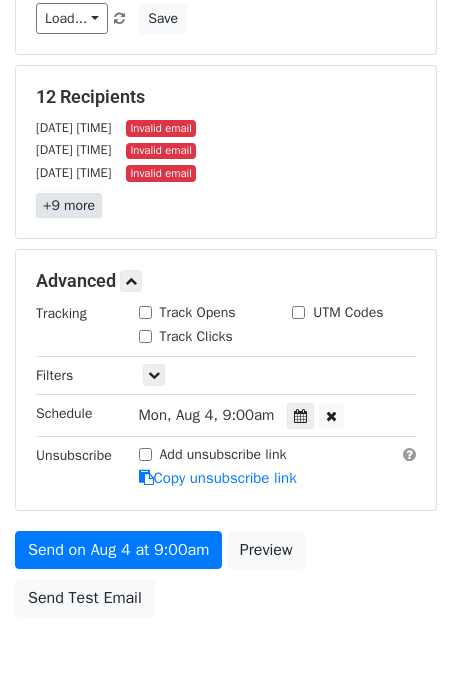 click on "+9 more" at bounding box center (69, 205) 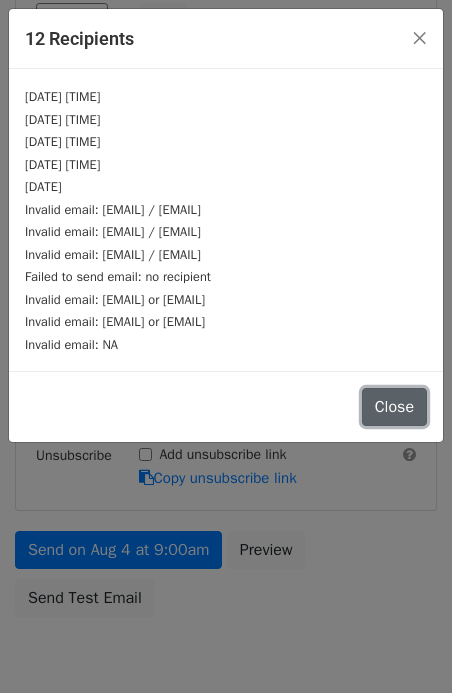 click on "Close" at bounding box center [394, 407] 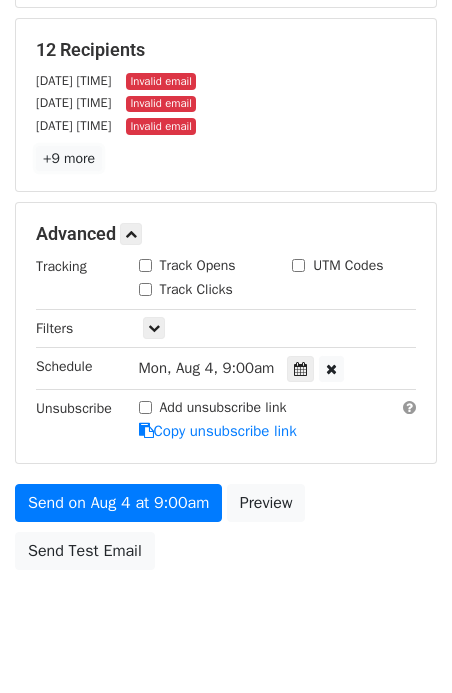 scroll, scrollTop: 407, scrollLeft: 0, axis: vertical 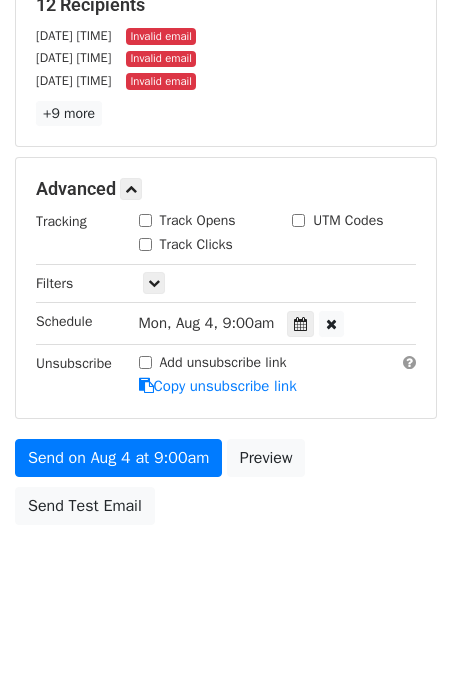 click on "Mon, Aug 4, 9:00am" at bounding box center [207, 323] 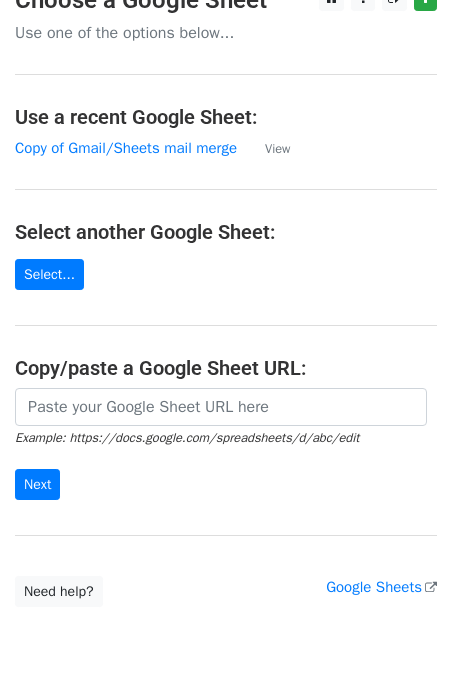 scroll, scrollTop: 103, scrollLeft: 0, axis: vertical 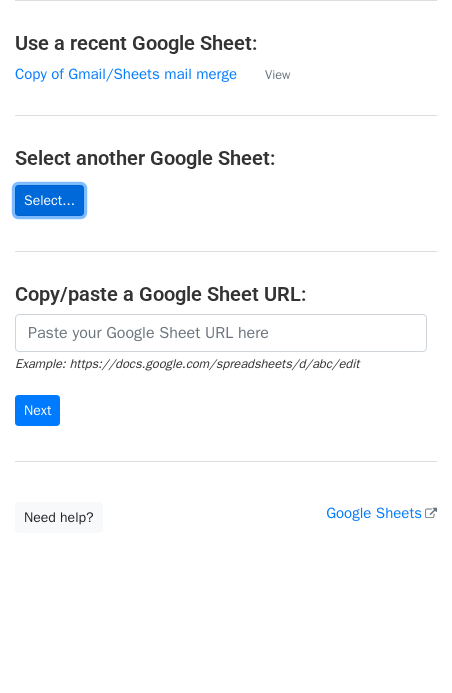 click on "Select..." at bounding box center [49, 200] 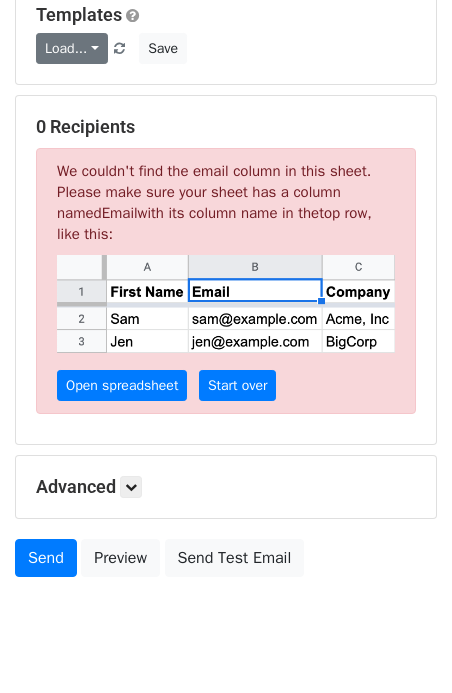 scroll, scrollTop: 339, scrollLeft: 0, axis: vertical 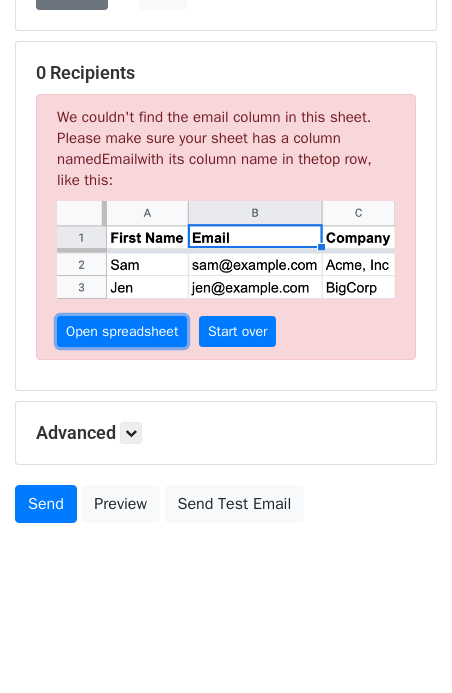 click on "Open spreadsheet" at bounding box center [122, 331] 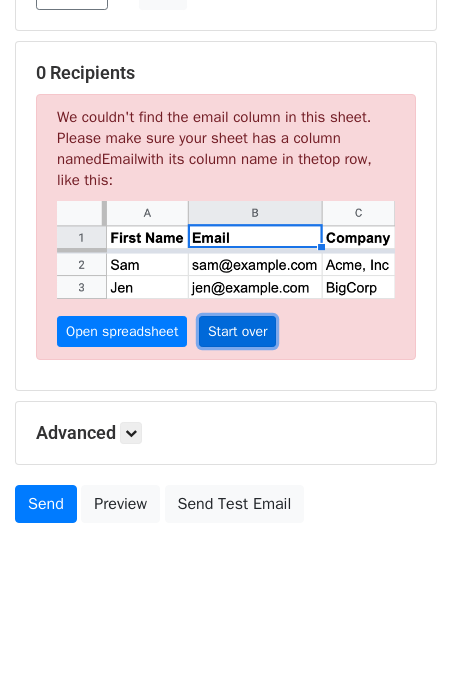click on "Start over" at bounding box center [238, 331] 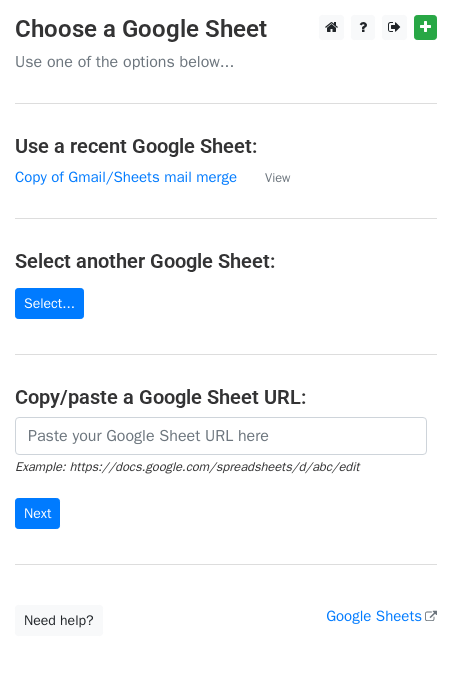 scroll, scrollTop: 0, scrollLeft: 0, axis: both 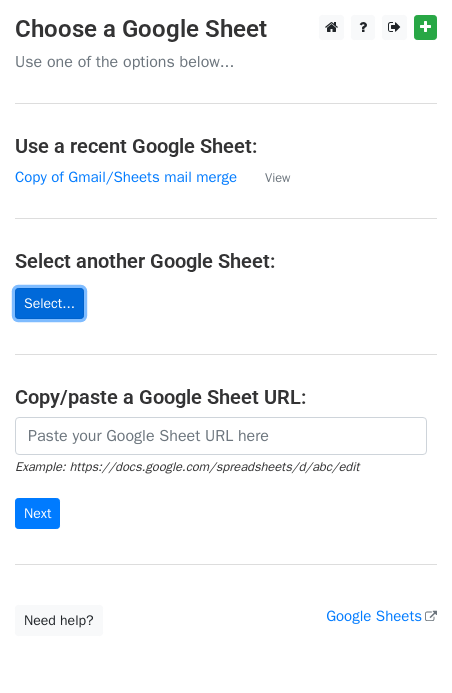 click on "Select..." at bounding box center [49, 303] 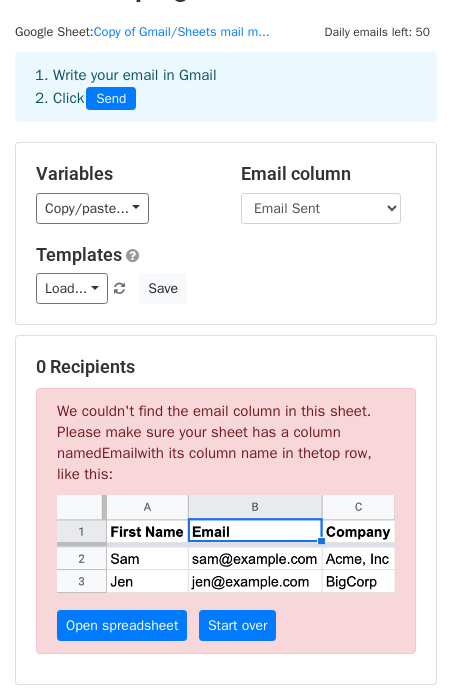 scroll, scrollTop: 66, scrollLeft: 0, axis: vertical 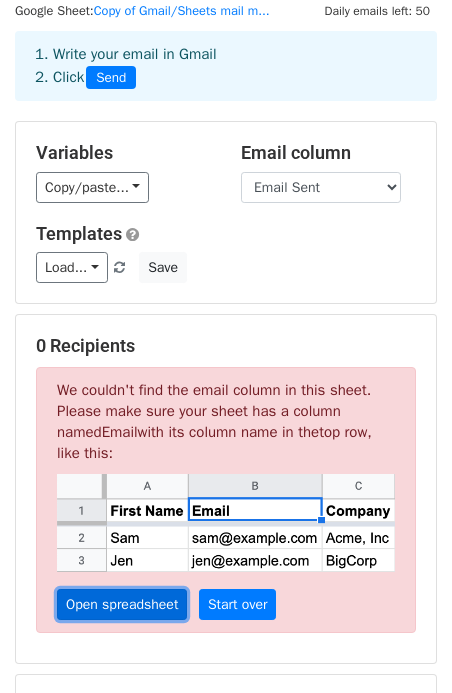 click on "Open spreadsheet" at bounding box center [122, 604] 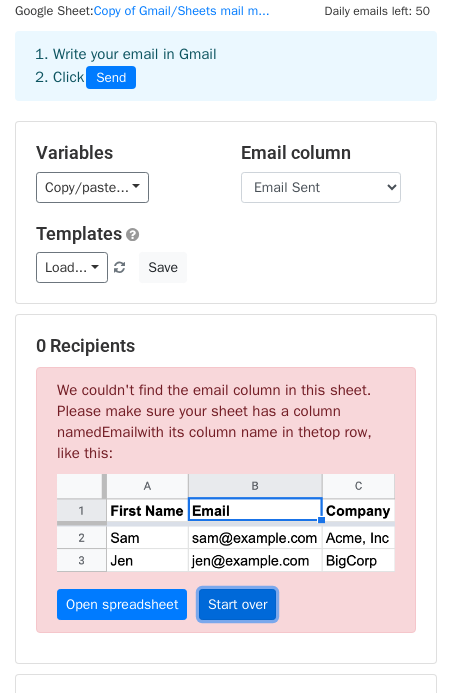 click on "Start over" at bounding box center [238, 604] 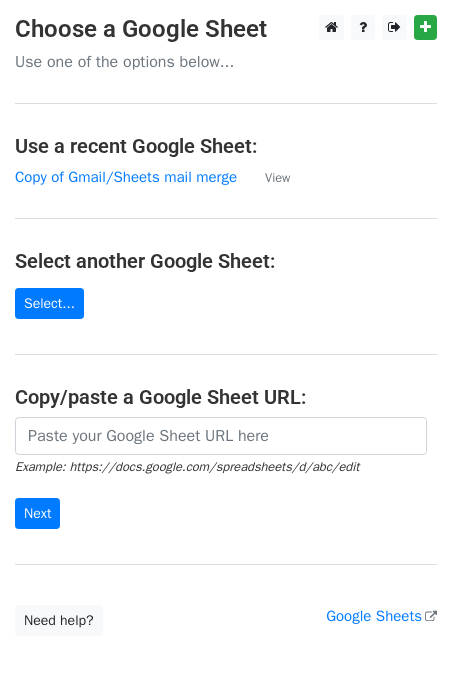 scroll, scrollTop: 0, scrollLeft: 0, axis: both 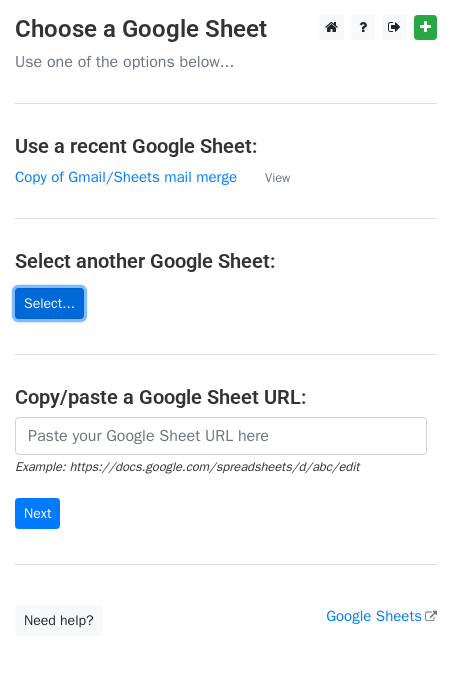 click on "Select..." at bounding box center [49, 303] 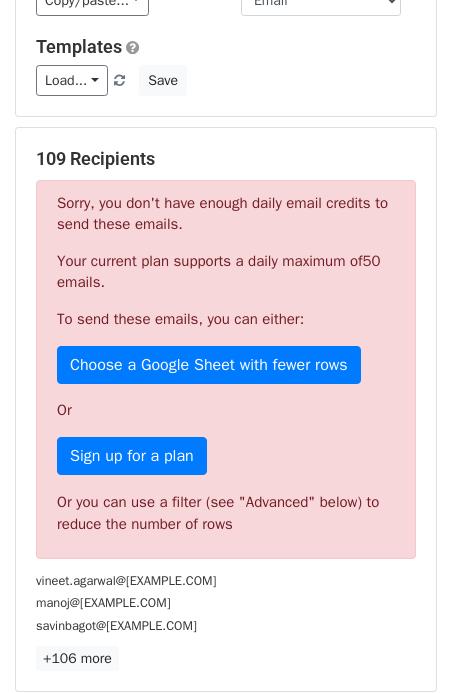 scroll, scrollTop: 255, scrollLeft: 0, axis: vertical 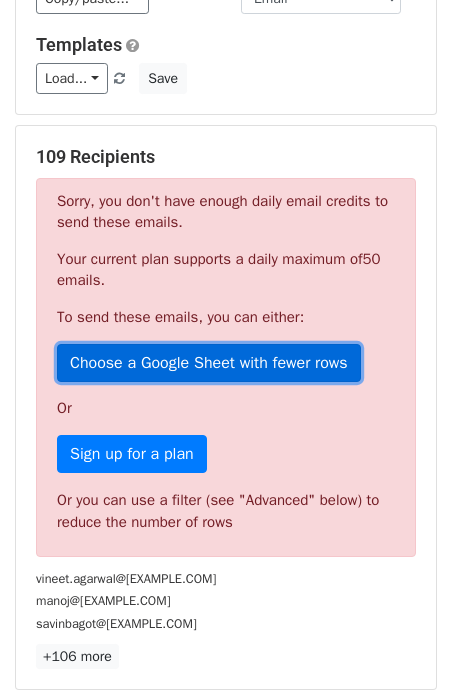 click on "Choose a Google Sheet with fewer rows" at bounding box center (209, 363) 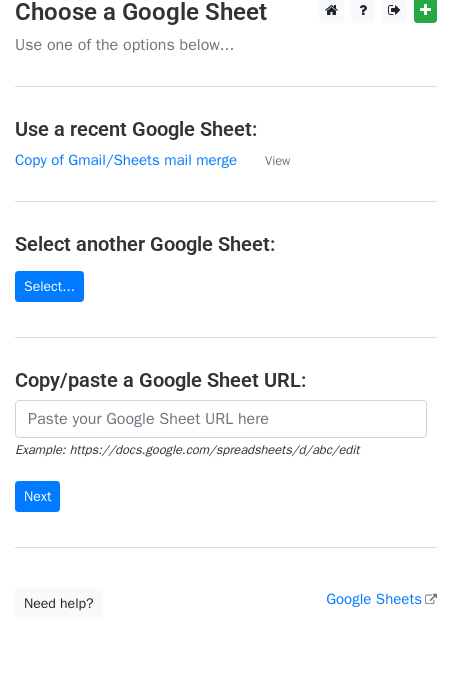 scroll, scrollTop: 103, scrollLeft: 0, axis: vertical 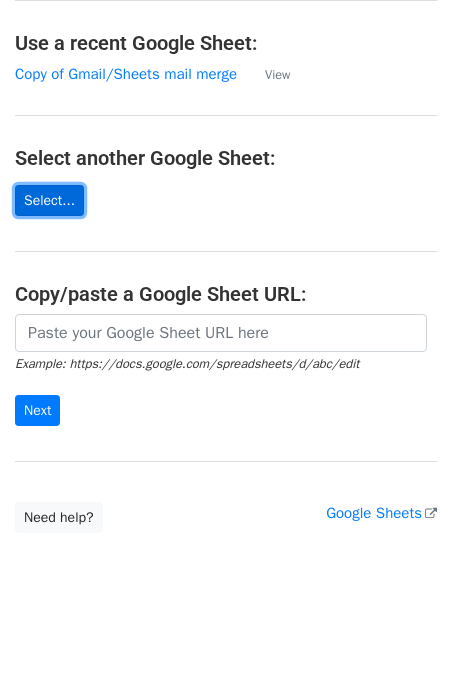click on "Select..." at bounding box center (49, 200) 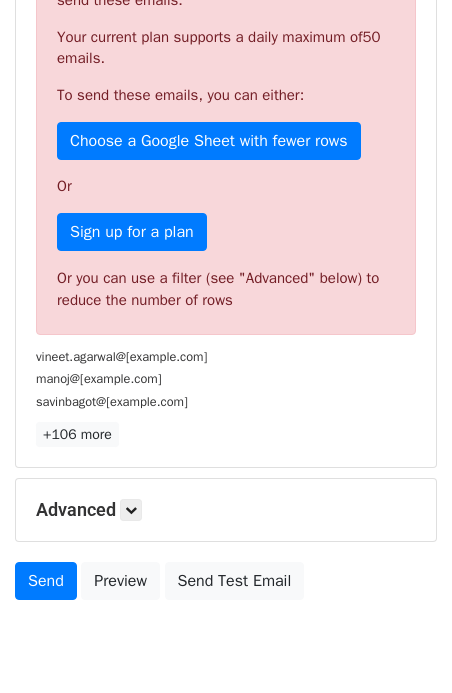 scroll, scrollTop: 481, scrollLeft: 0, axis: vertical 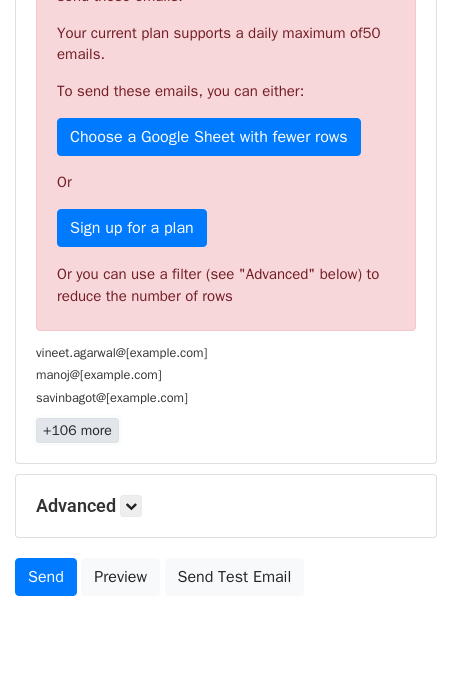 click on "+106 more" at bounding box center (77, 430) 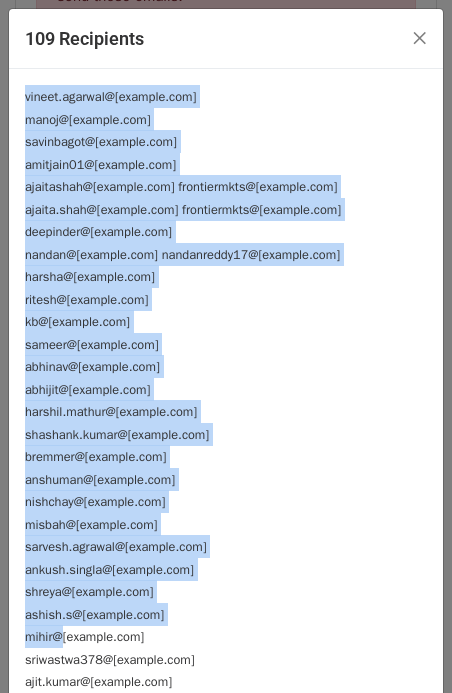 drag, startPoint x: 27, startPoint y: 104, endPoint x: 66, endPoint y: 619, distance: 516.4746 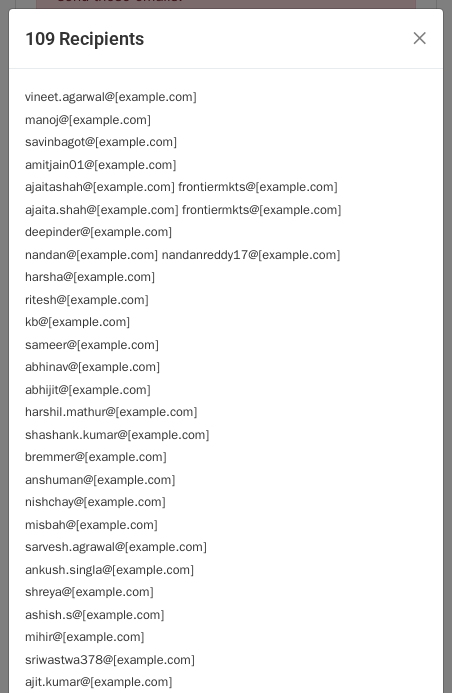 click on "misbah@[example.com]" at bounding box center (226, 524) 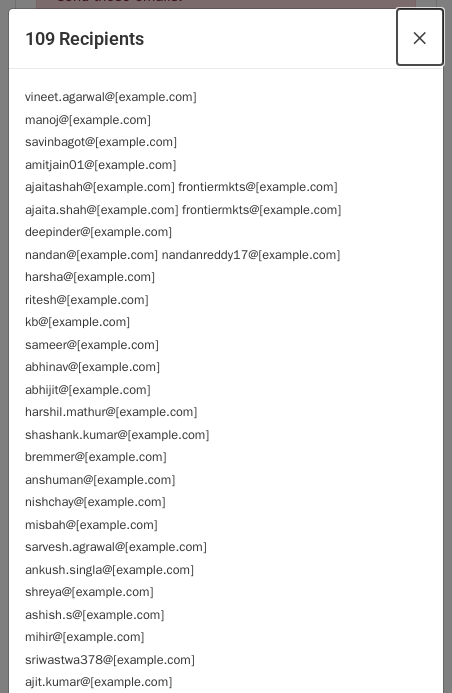 click on "×" at bounding box center (420, 37) 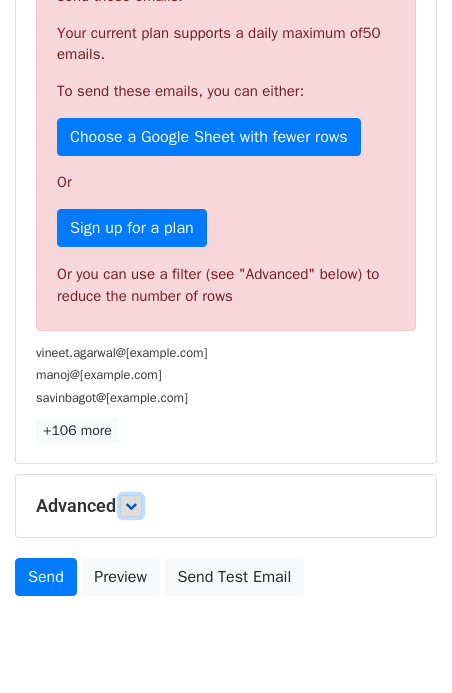 click at bounding box center (131, 506) 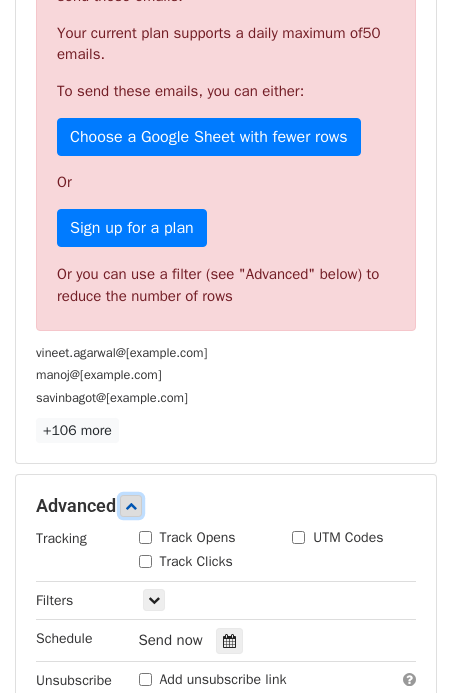 click at bounding box center [131, 506] 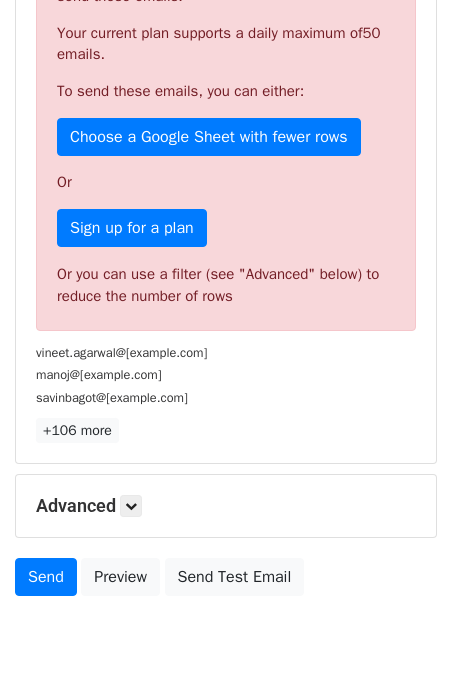 click on "Advanced" at bounding box center [226, 506] 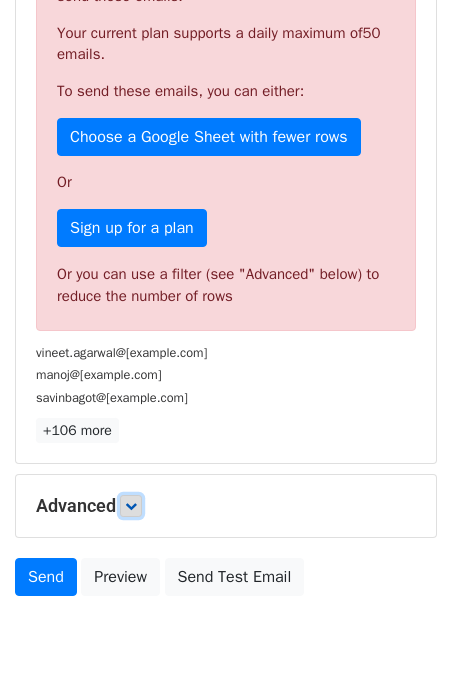 click at bounding box center (131, 506) 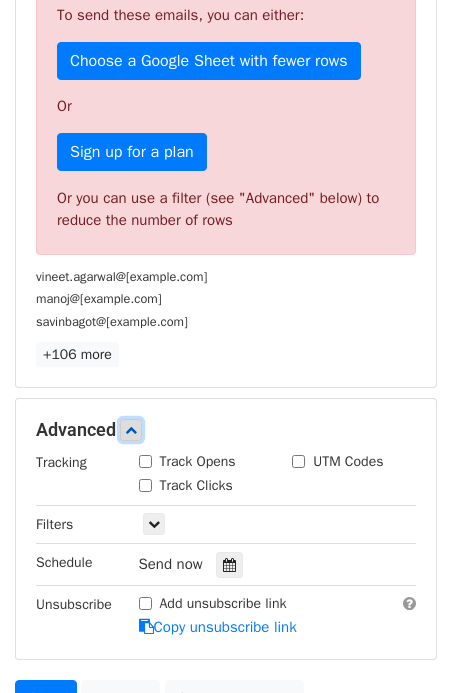 scroll, scrollTop: 652, scrollLeft: 0, axis: vertical 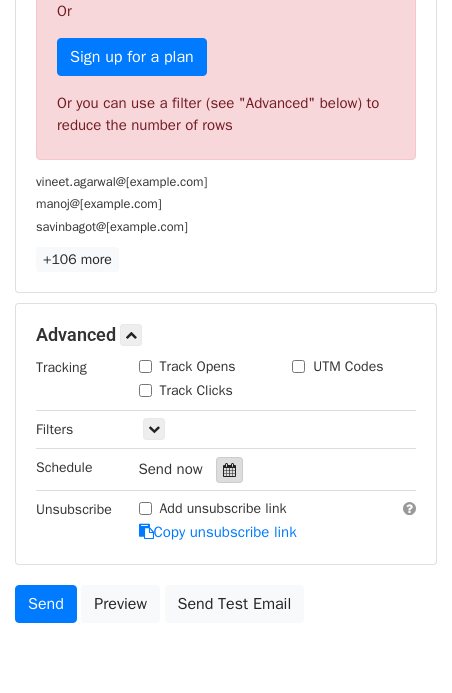 click at bounding box center (229, 470) 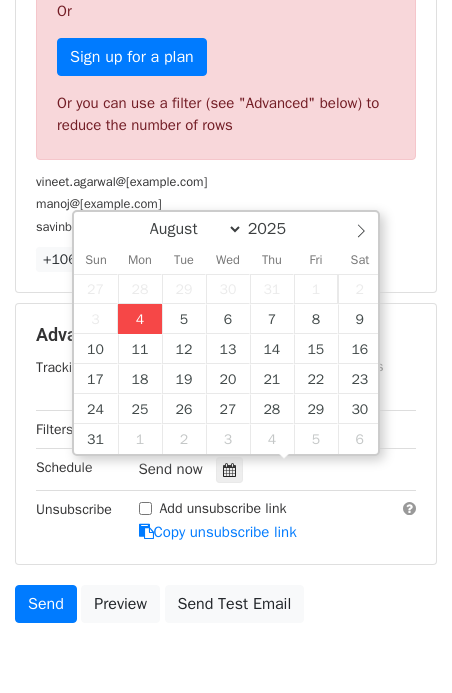 type on "[DATE] [TIME]" 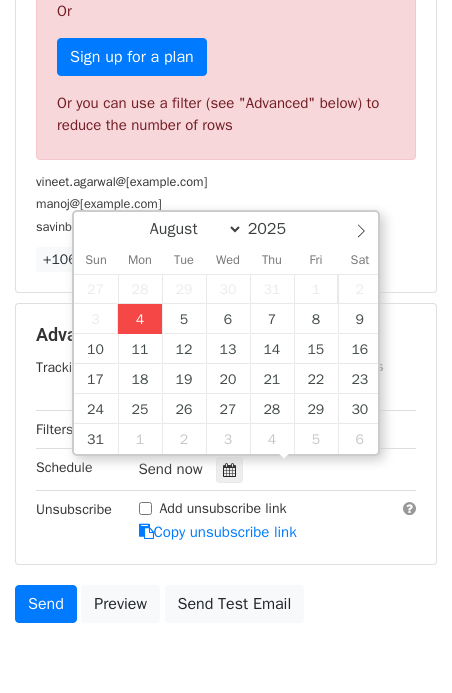 type on "05" 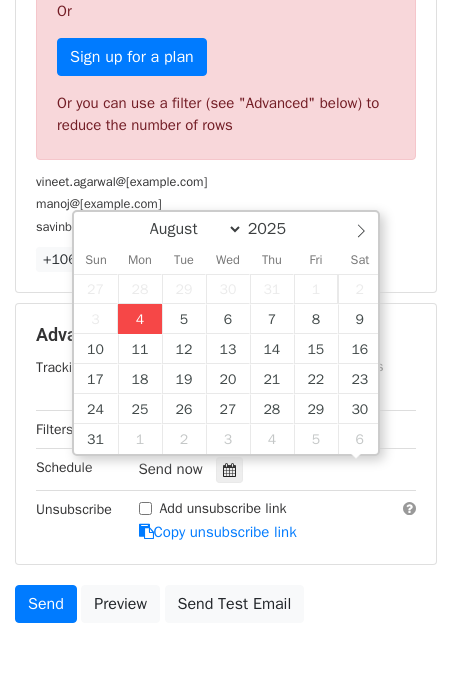 scroll, scrollTop: 1, scrollLeft: 0, axis: vertical 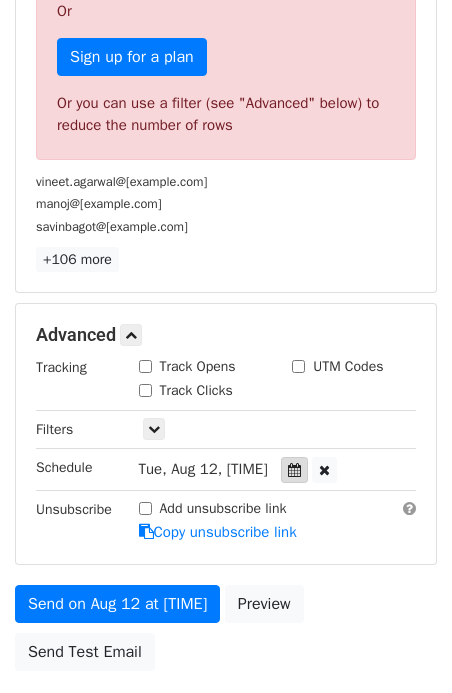 click at bounding box center (294, 470) 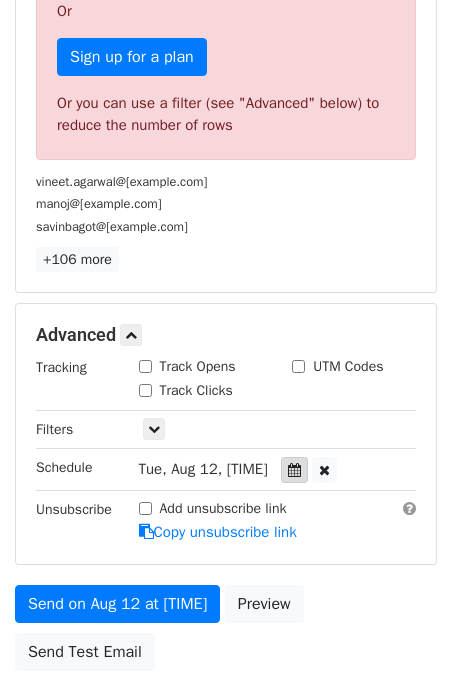 click at bounding box center (294, 470) 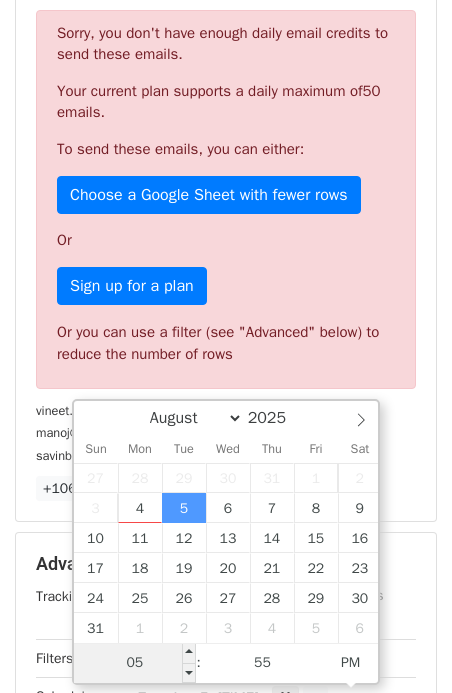 scroll, scrollTop: 652, scrollLeft: 0, axis: vertical 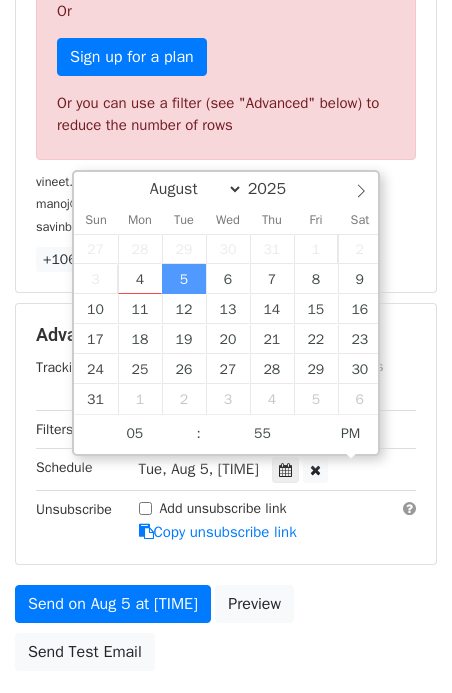 click on "Tue, Aug 5, [TIME]" at bounding box center [199, 469] 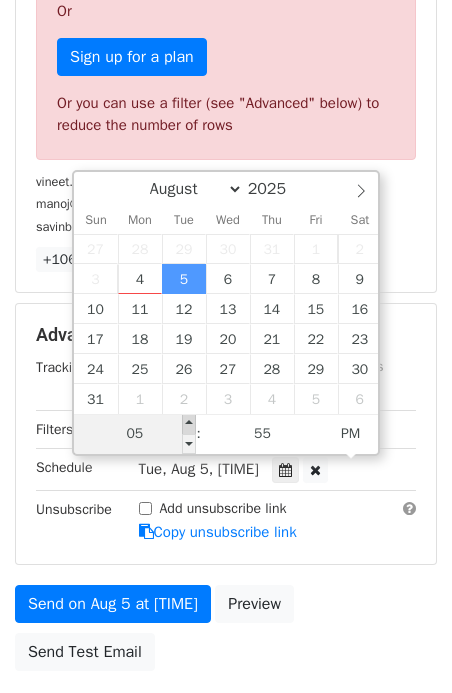 type on "[DATE] [TIME]" 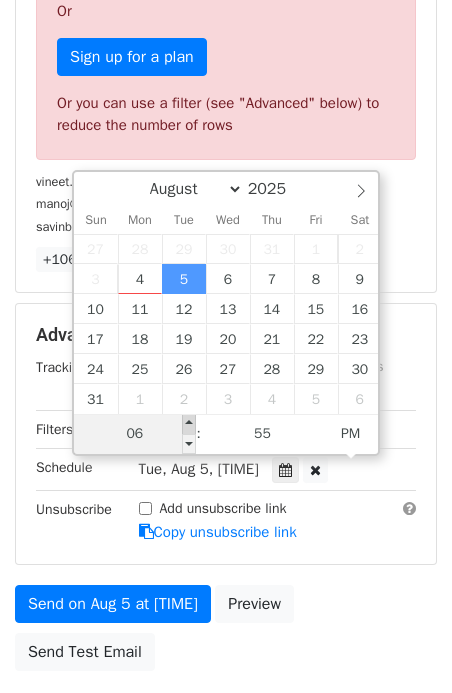 click at bounding box center (189, 424) 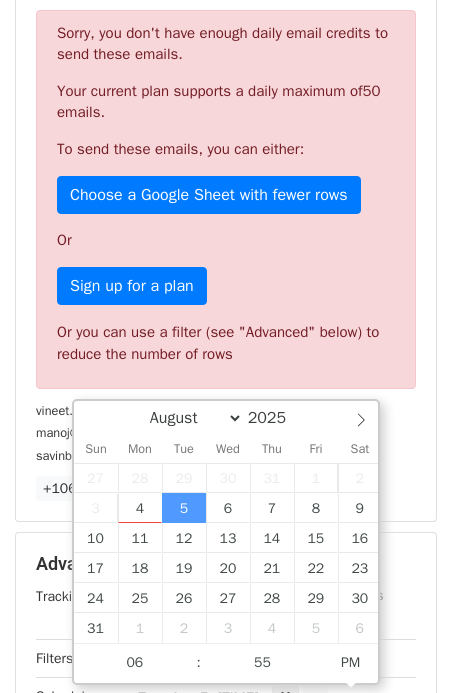 scroll, scrollTop: 652, scrollLeft: 0, axis: vertical 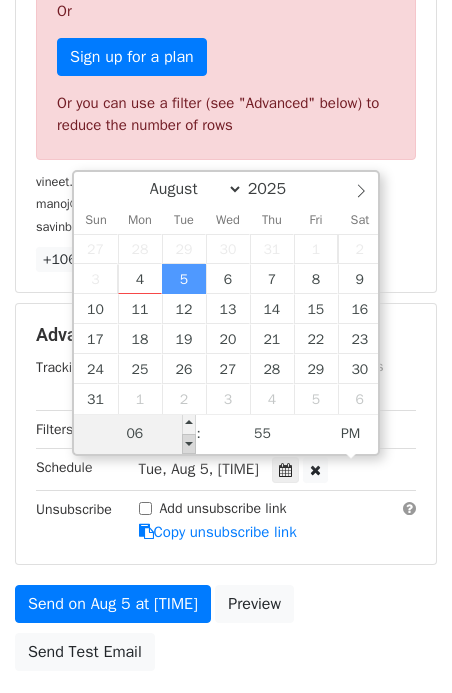 type on "[DATE] [TIME]" 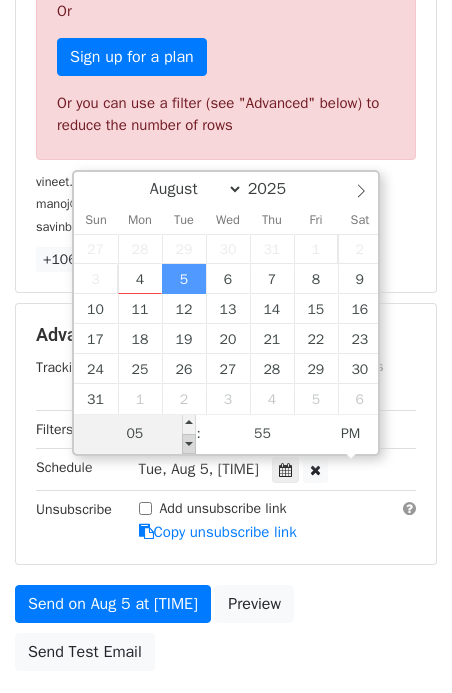 click at bounding box center [189, 444] 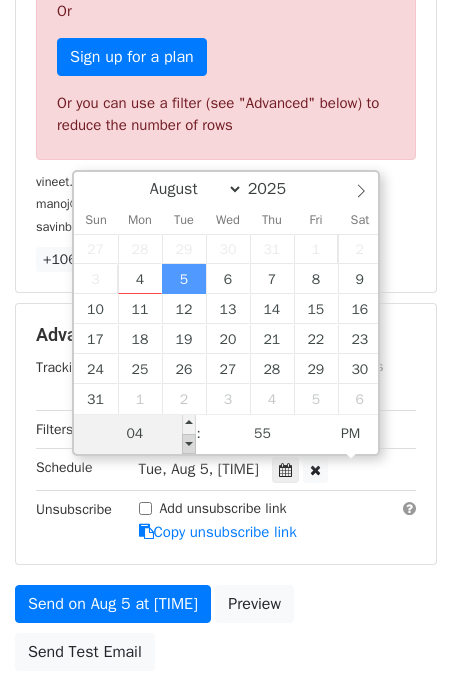 click at bounding box center (189, 444) 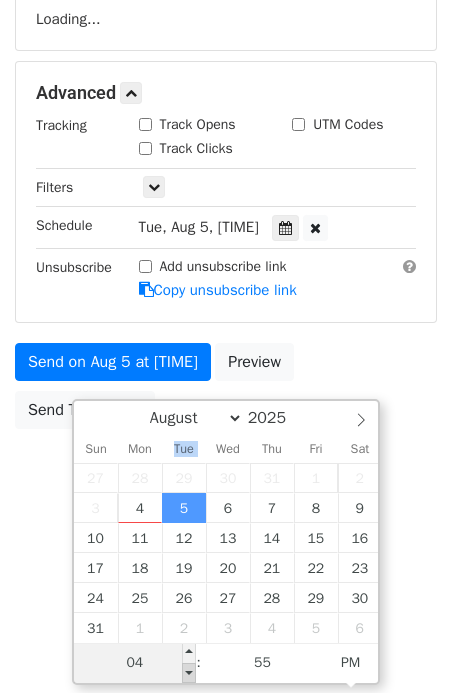 click on "Tue" at bounding box center (184, 449) 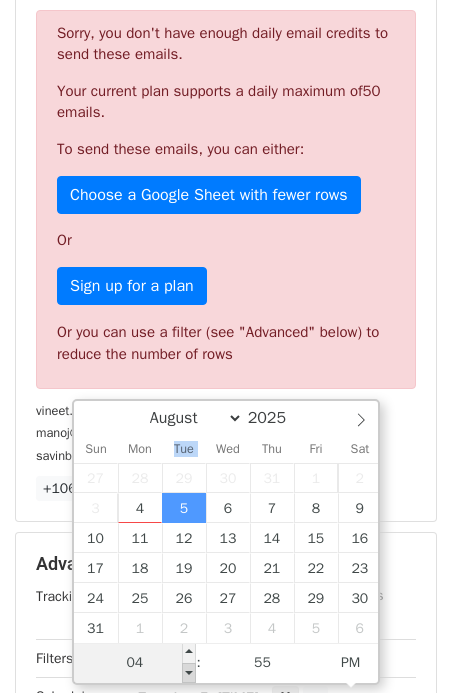 type on "[DATE] [TIME]" 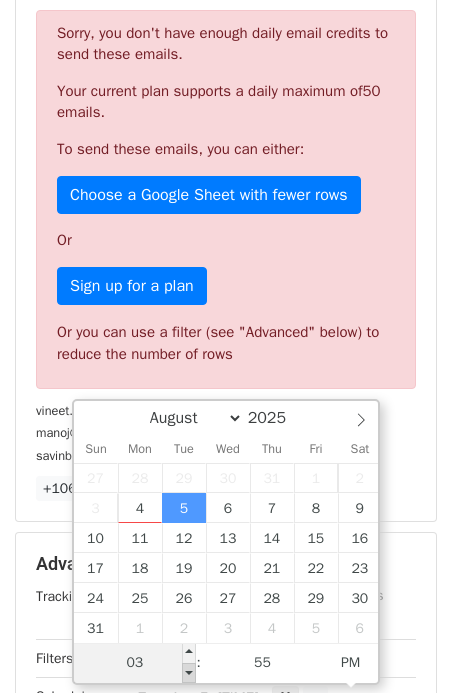 click at bounding box center (189, 673) 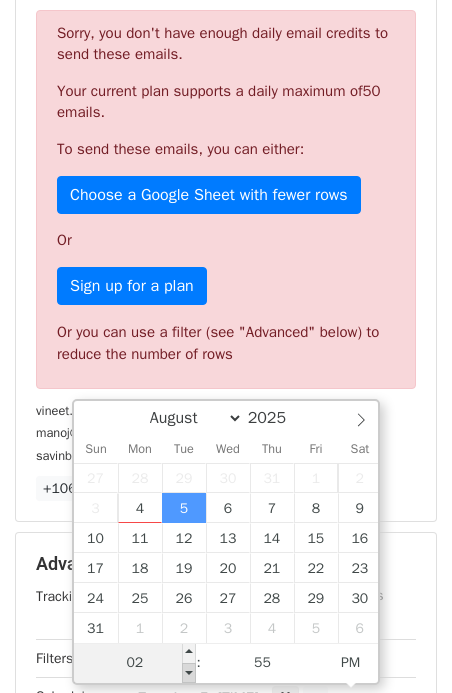 click at bounding box center (189, 673) 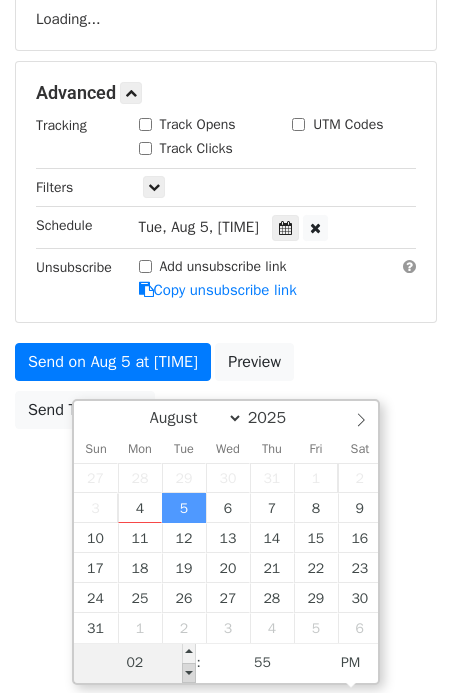 type on "[DATE] [TIME]" 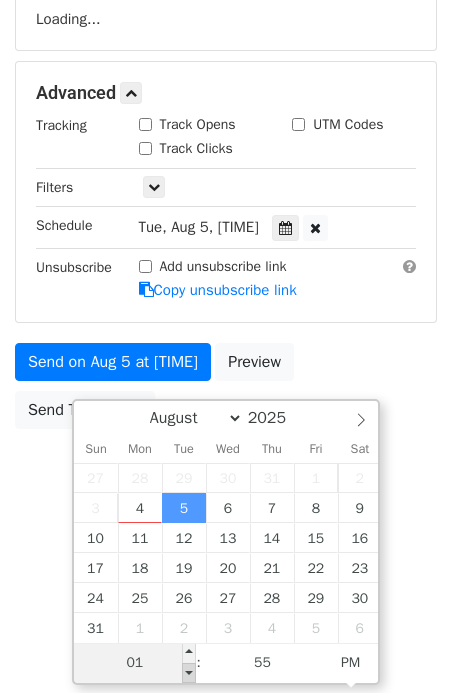 click at bounding box center (189, 673) 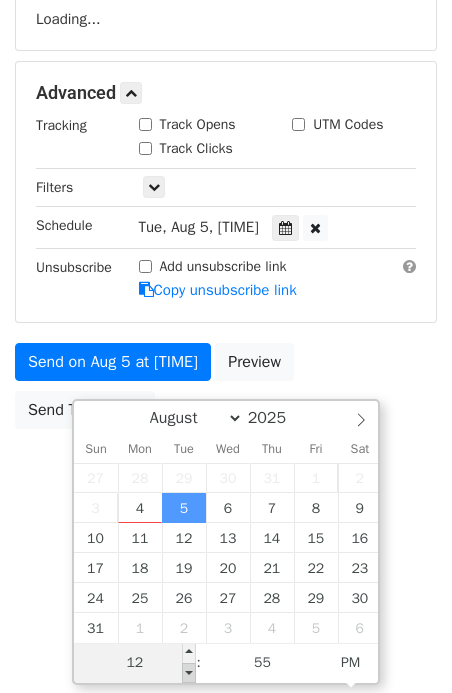 click at bounding box center [189, 673] 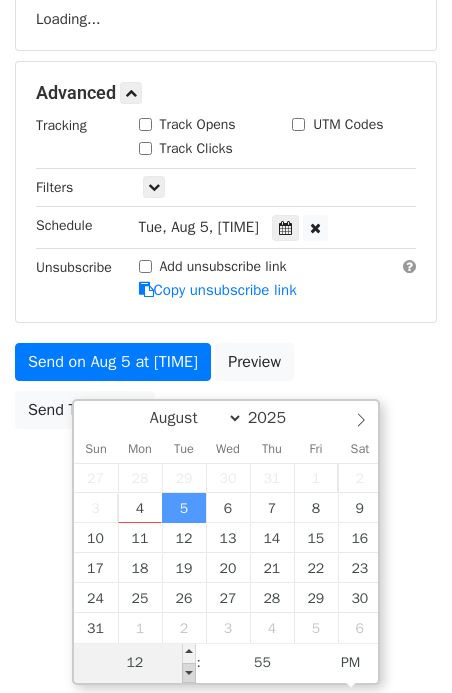 type on "[DATE] [TIME]" 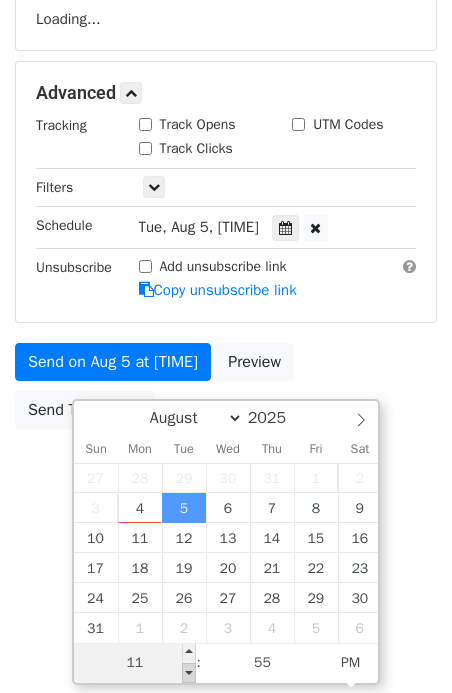 click at bounding box center [189, 673] 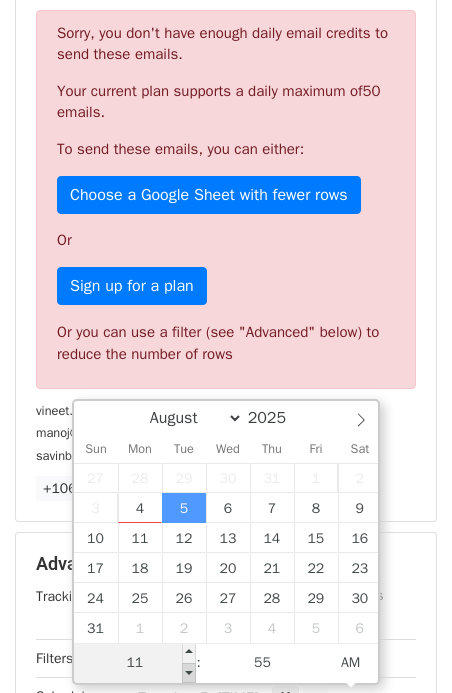 type on "[DATE] [TIME]" 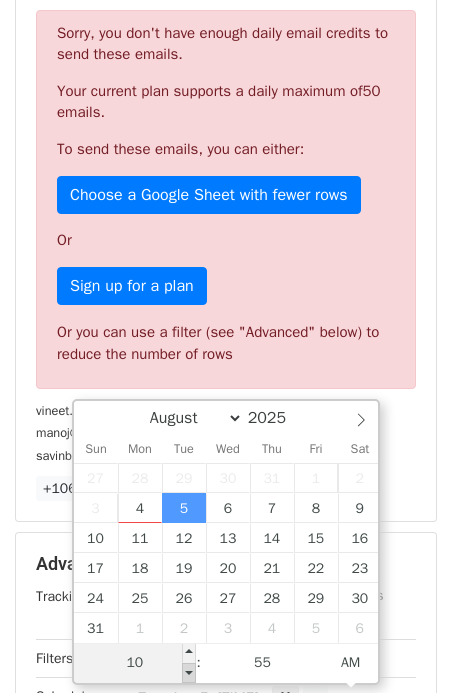 click at bounding box center [189, 673] 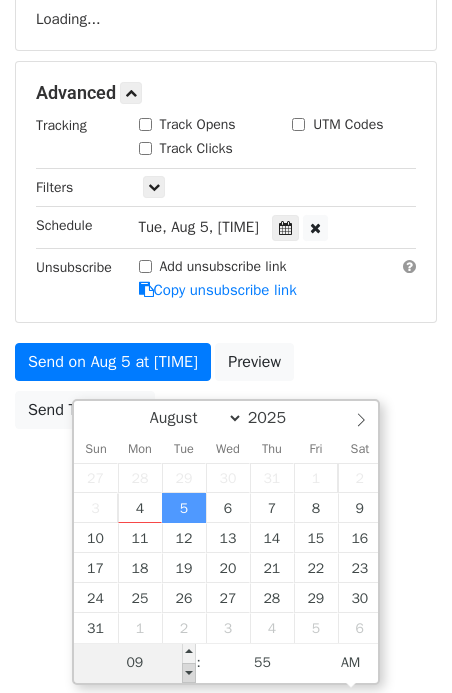 click at bounding box center [189, 673] 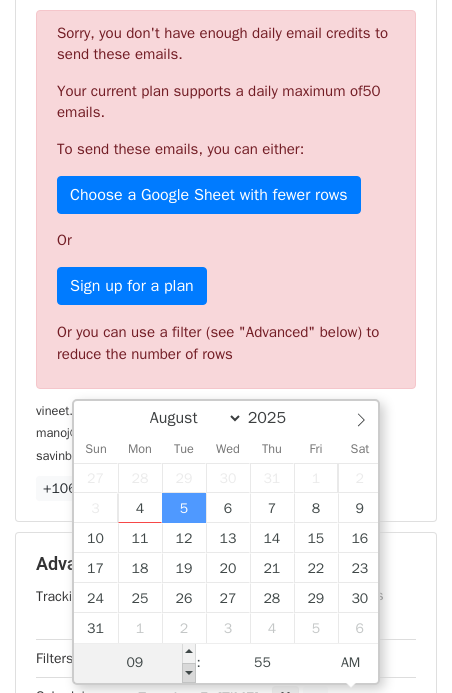 type on "[DATE] [TIME]" 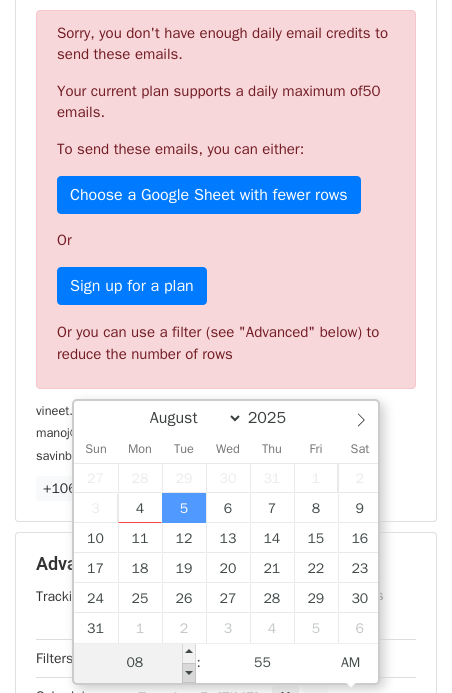 click at bounding box center [189, 673] 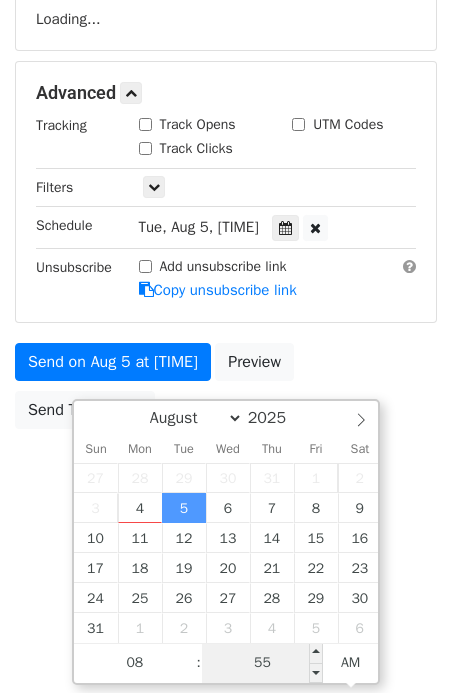 click on "55" at bounding box center [263, 663] 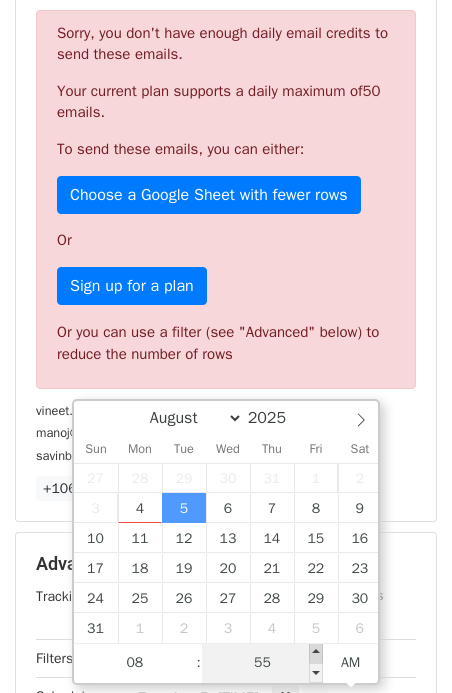 type on "2025-08-05 09:00" 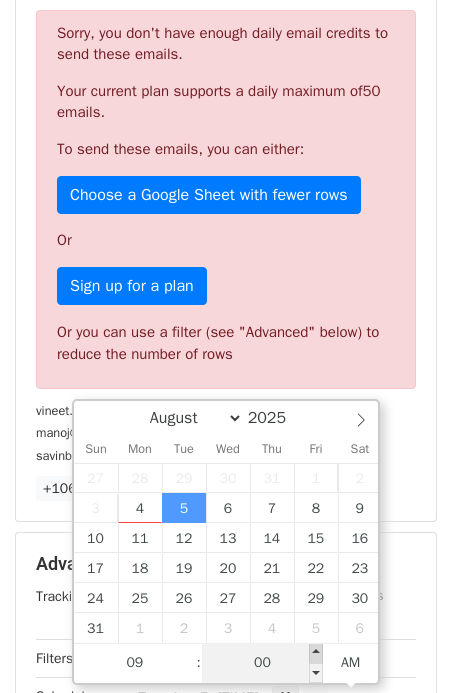 click at bounding box center (316, 653) 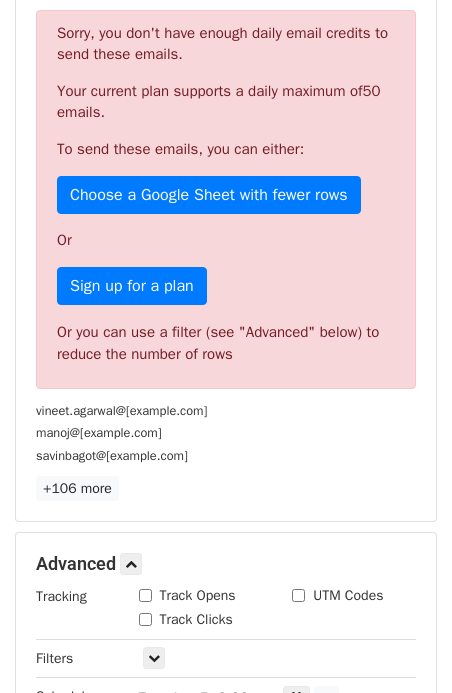 click on "Advanced" at bounding box center [226, 564] 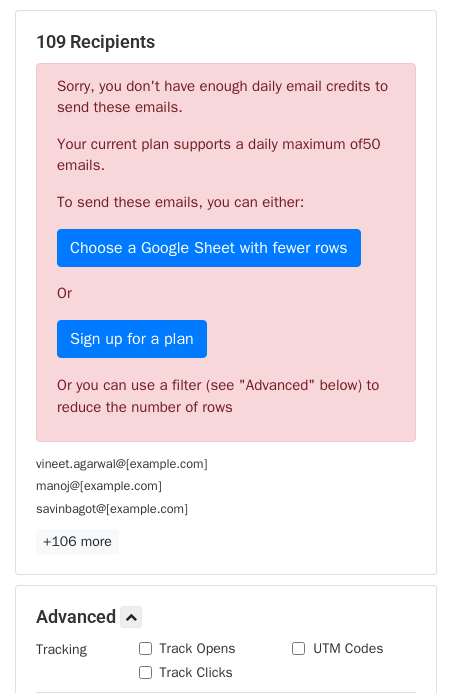 scroll, scrollTop: 0, scrollLeft: 0, axis: both 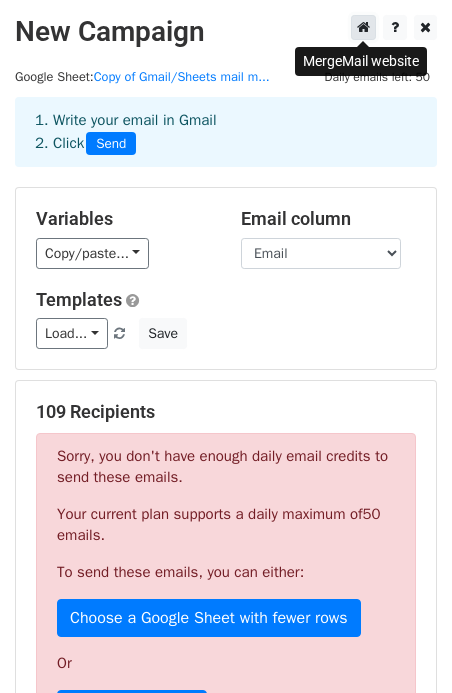 click at bounding box center (363, 27) 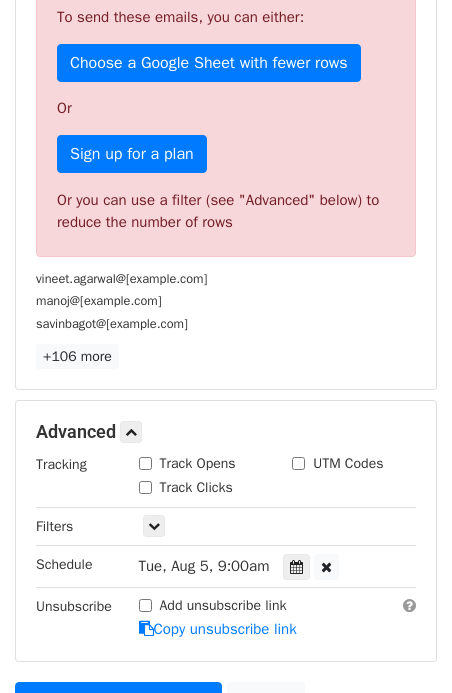scroll, scrollTop: 331, scrollLeft: 0, axis: vertical 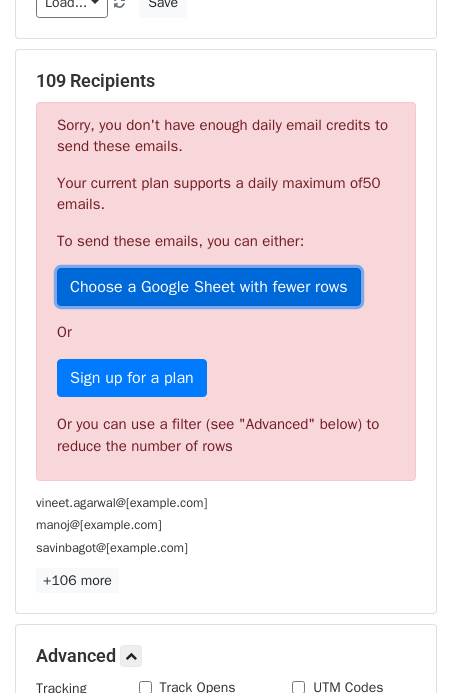 click on "Choose a Google Sheet with fewer rows" at bounding box center (209, 287) 